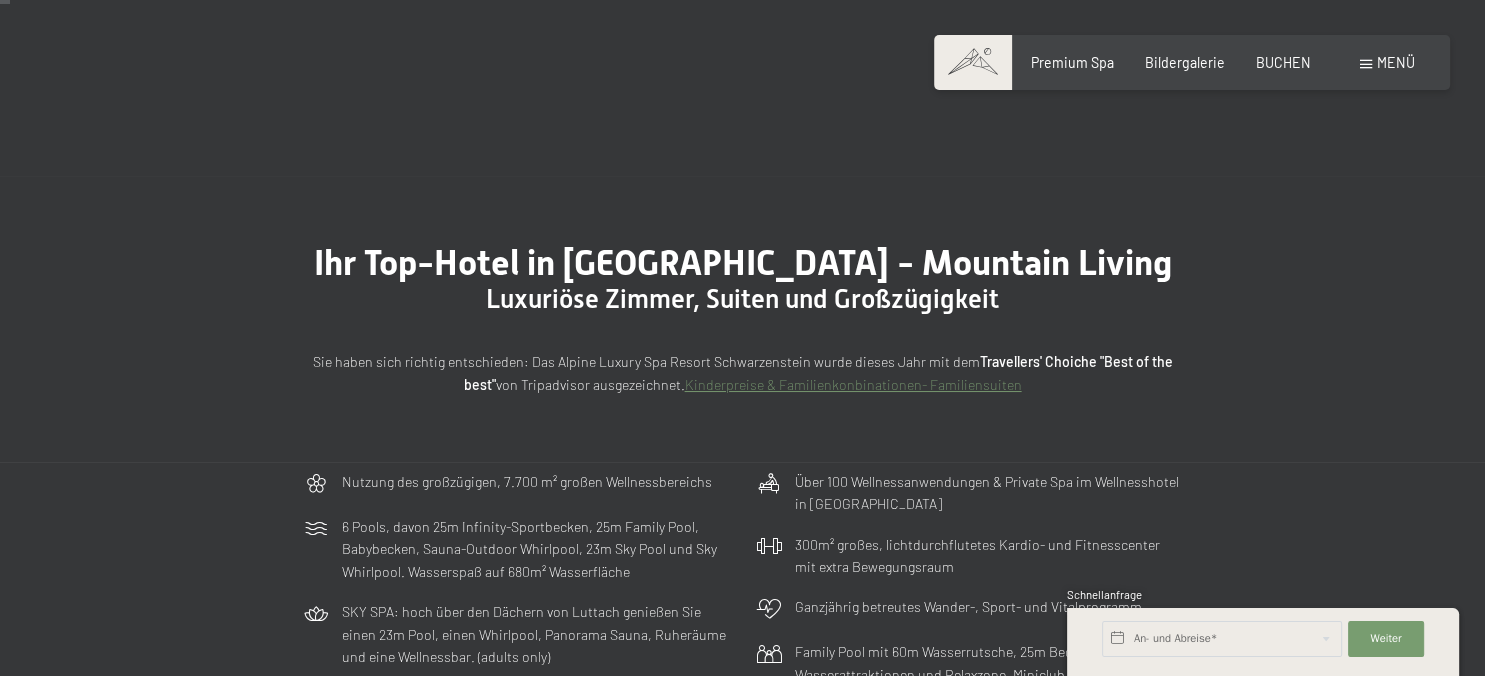scroll, scrollTop: 105, scrollLeft: 0, axis: vertical 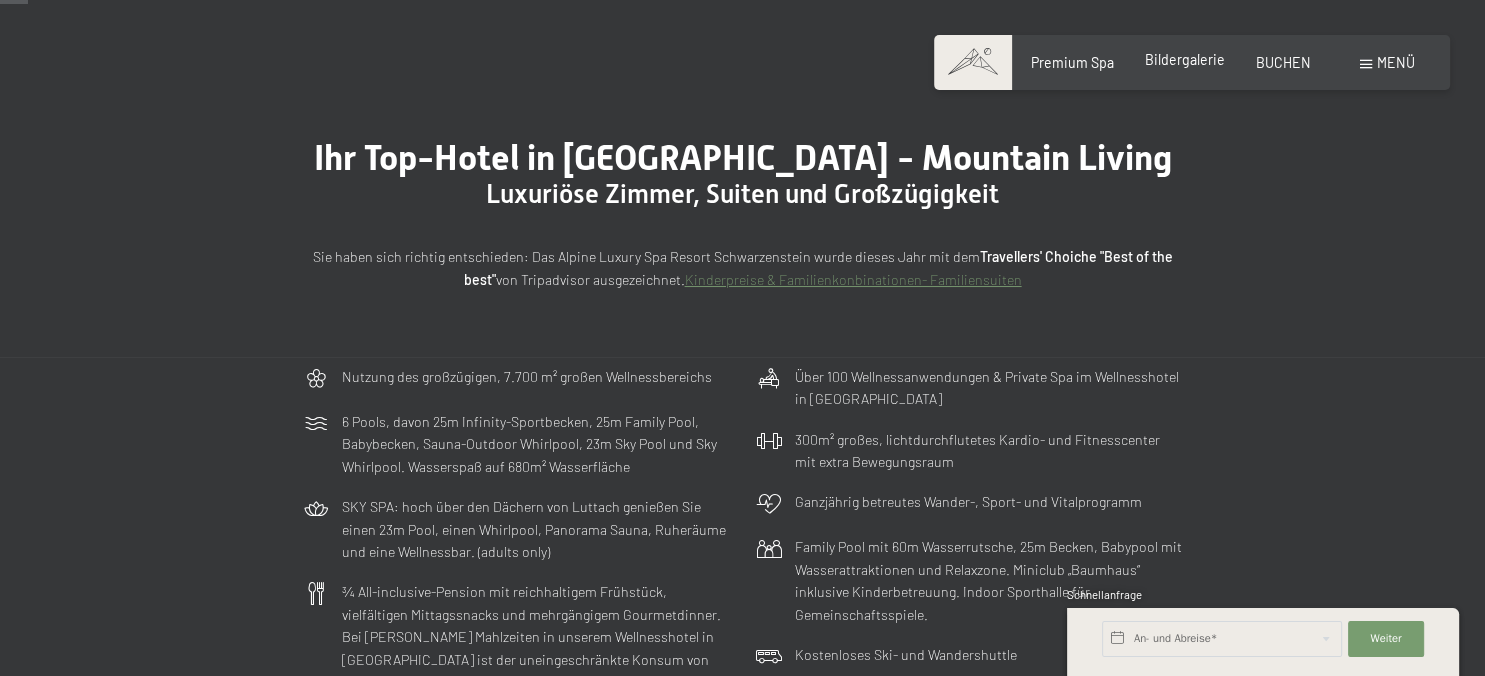 click on "Bildergalerie" at bounding box center (1185, 59) 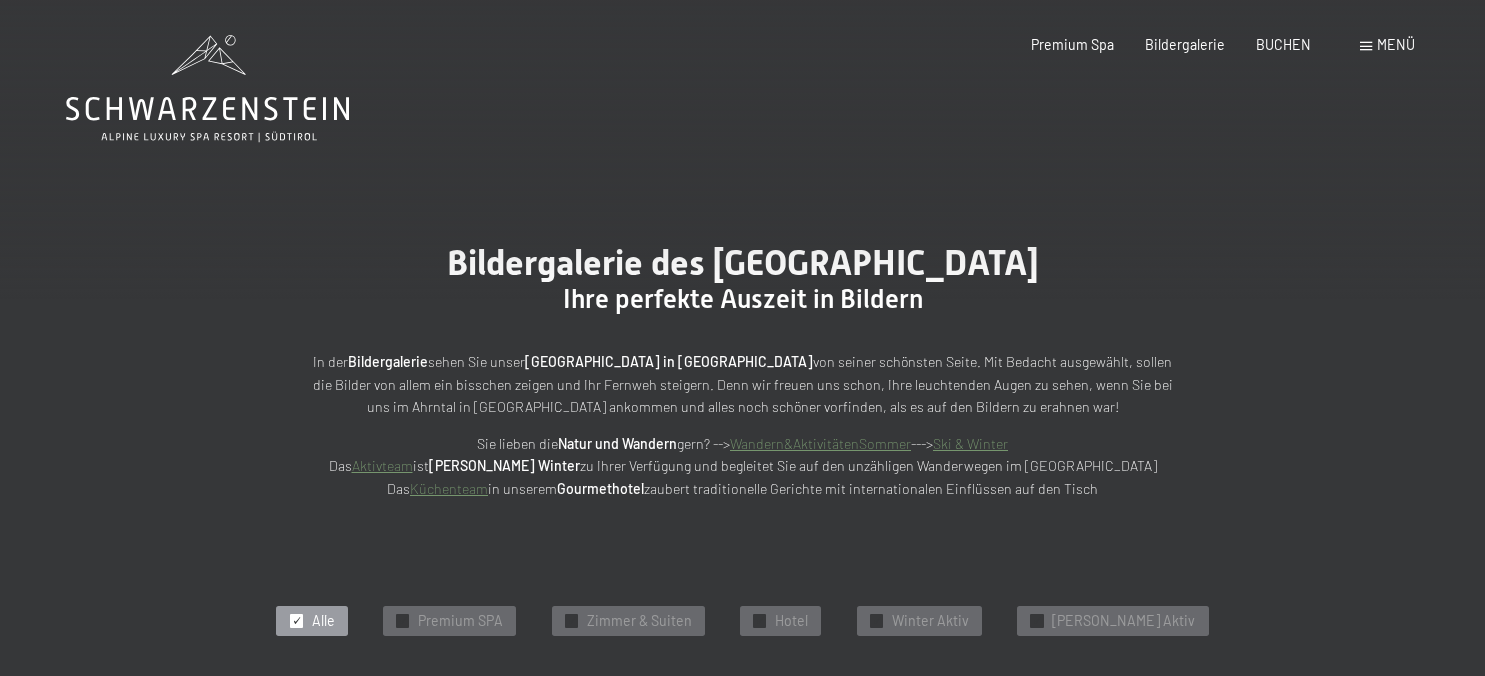 scroll, scrollTop: 0, scrollLeft: 0, axis: both 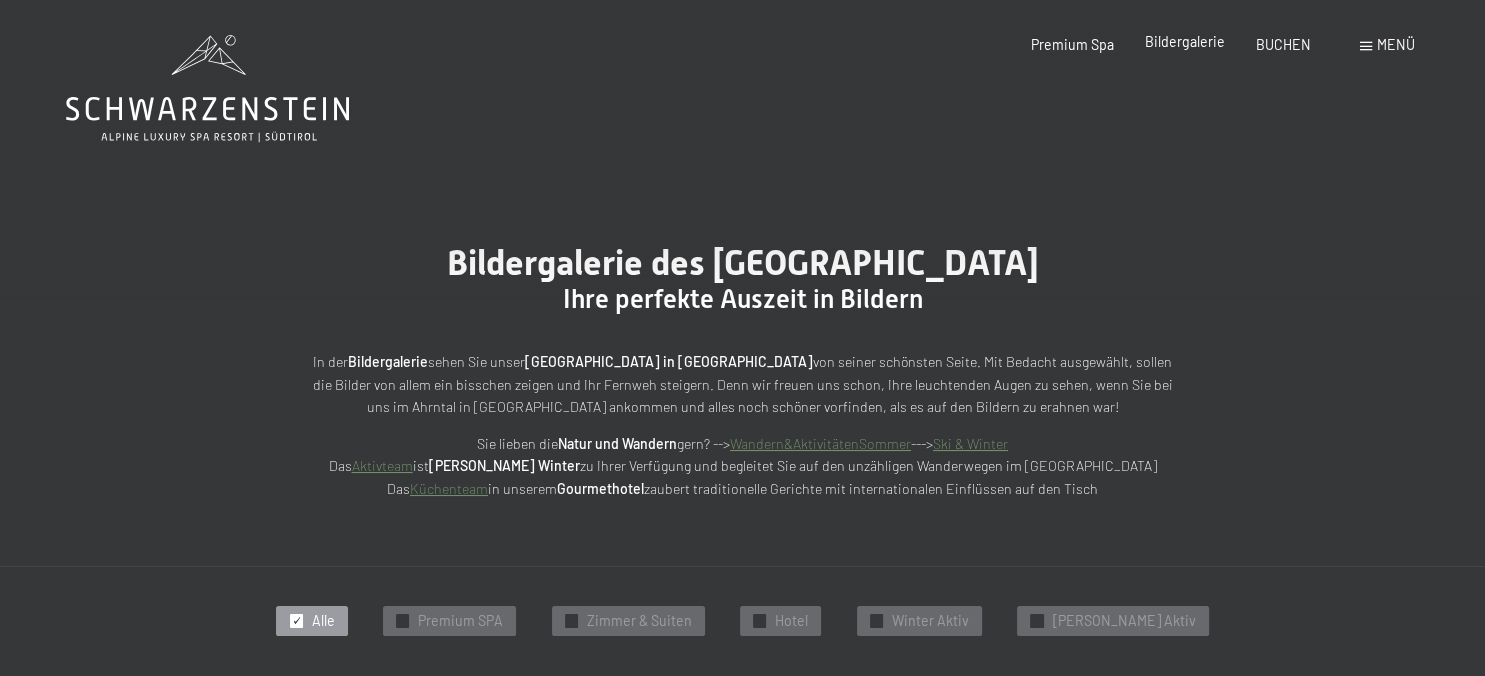 click on "Bildergalerie" at bounding box center (1185, 41) 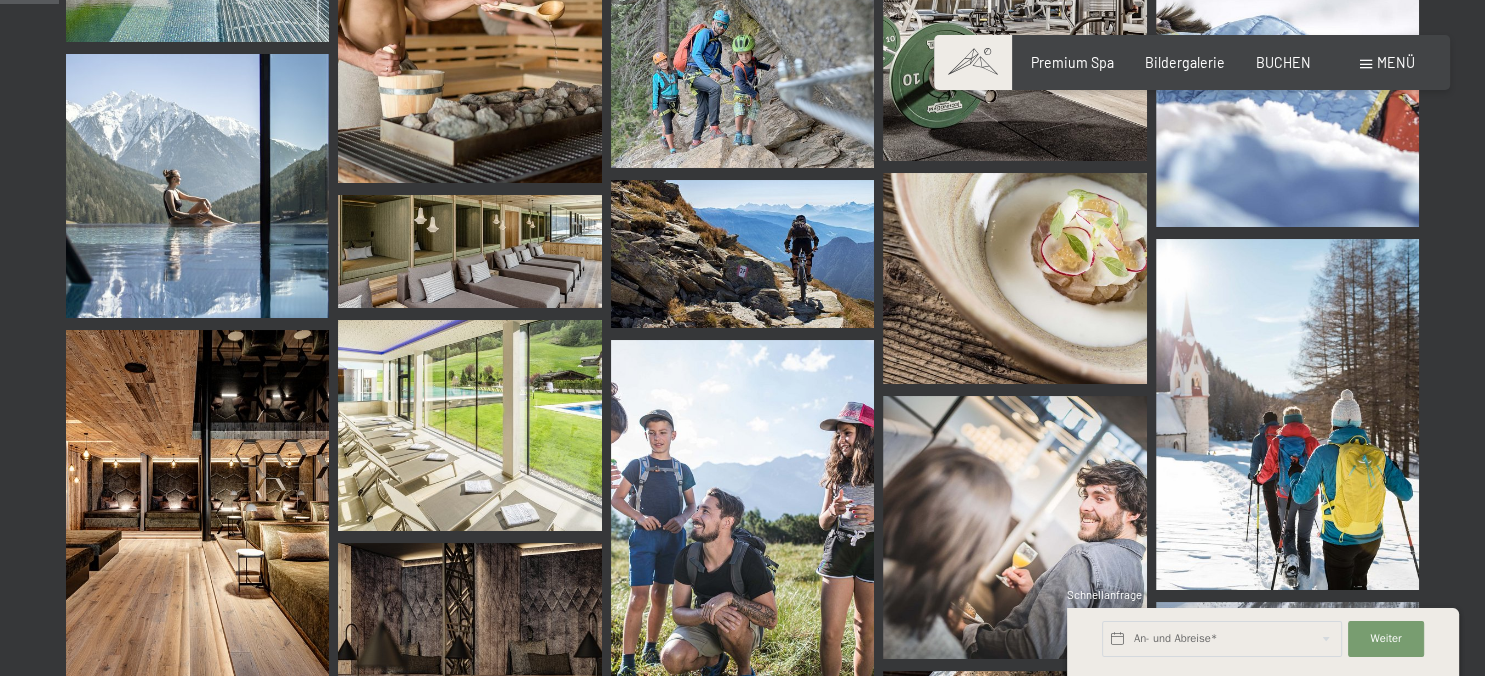 scroll, scrollTop: 316, scrollLeft: 0, axis: vertical 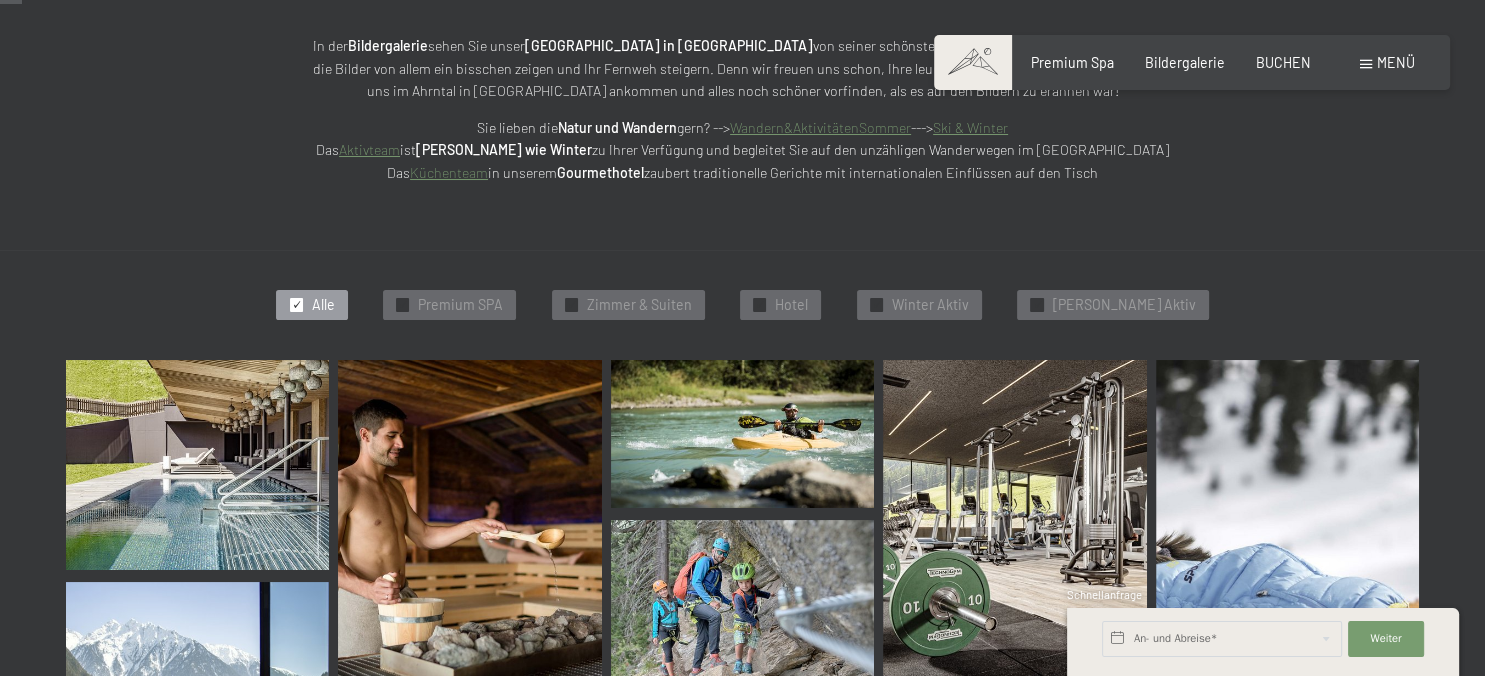 click at bounding box center [1366, 64] 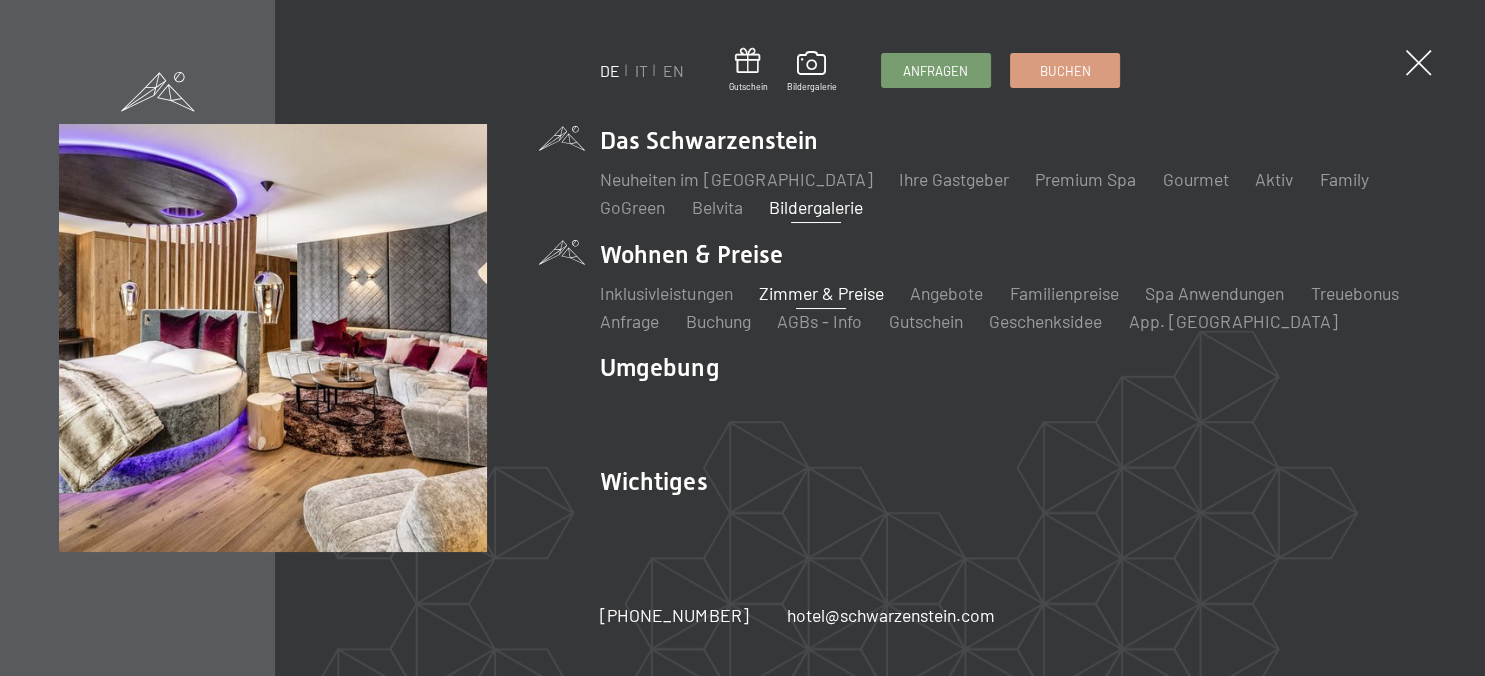 click on "Zimmer & Preise" at bounding box center [821, 293] 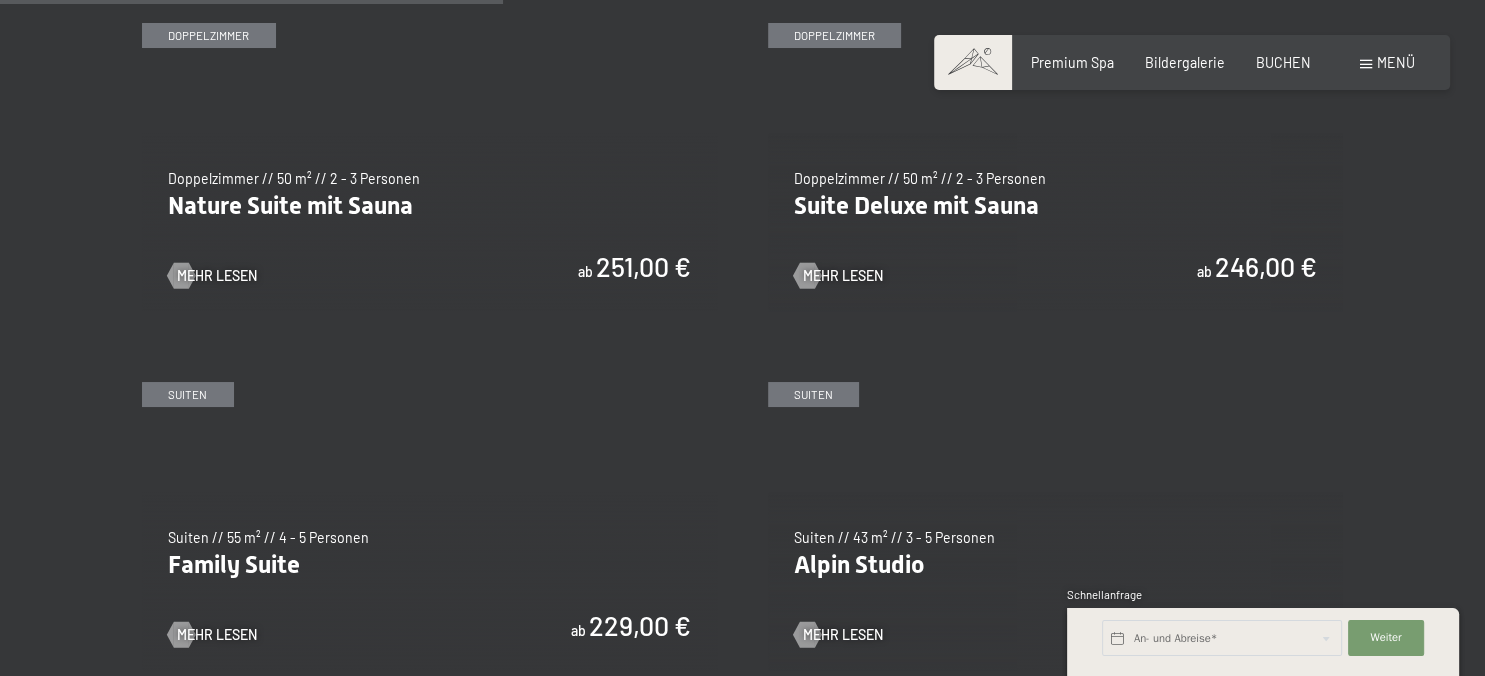 scroll, scrollTop: 2006, scrollLeft: 0, axis: vertical 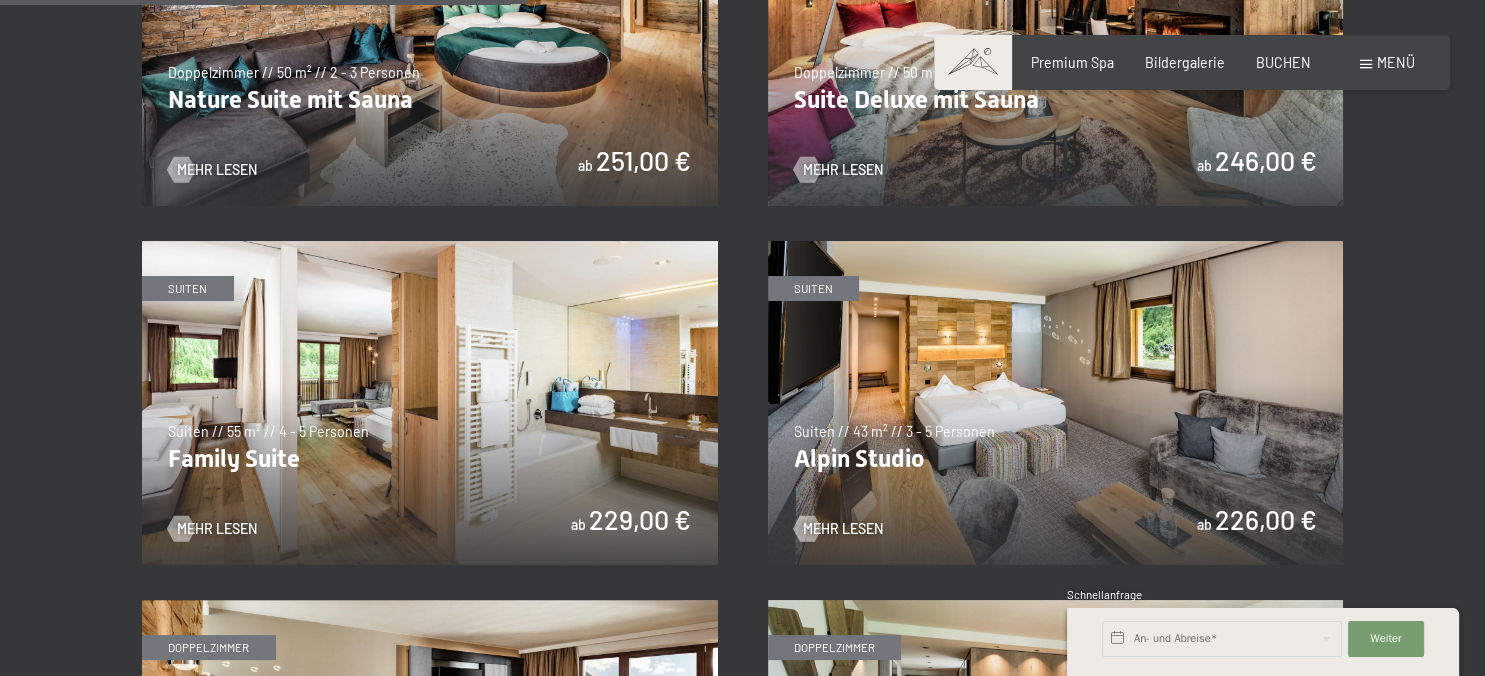 click at bounding box center [430, 403] 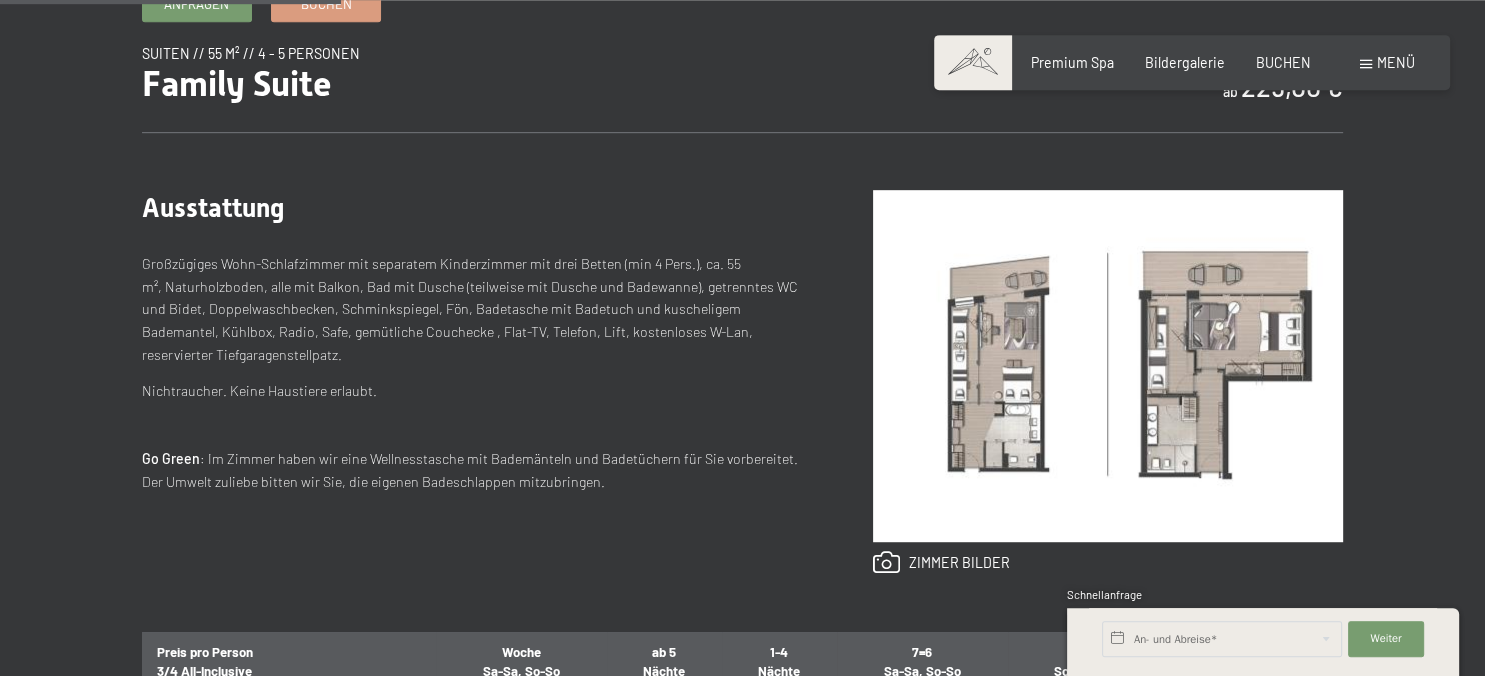 scroll, scrollTop: 528, scrollLeft: 0, axis: vertical 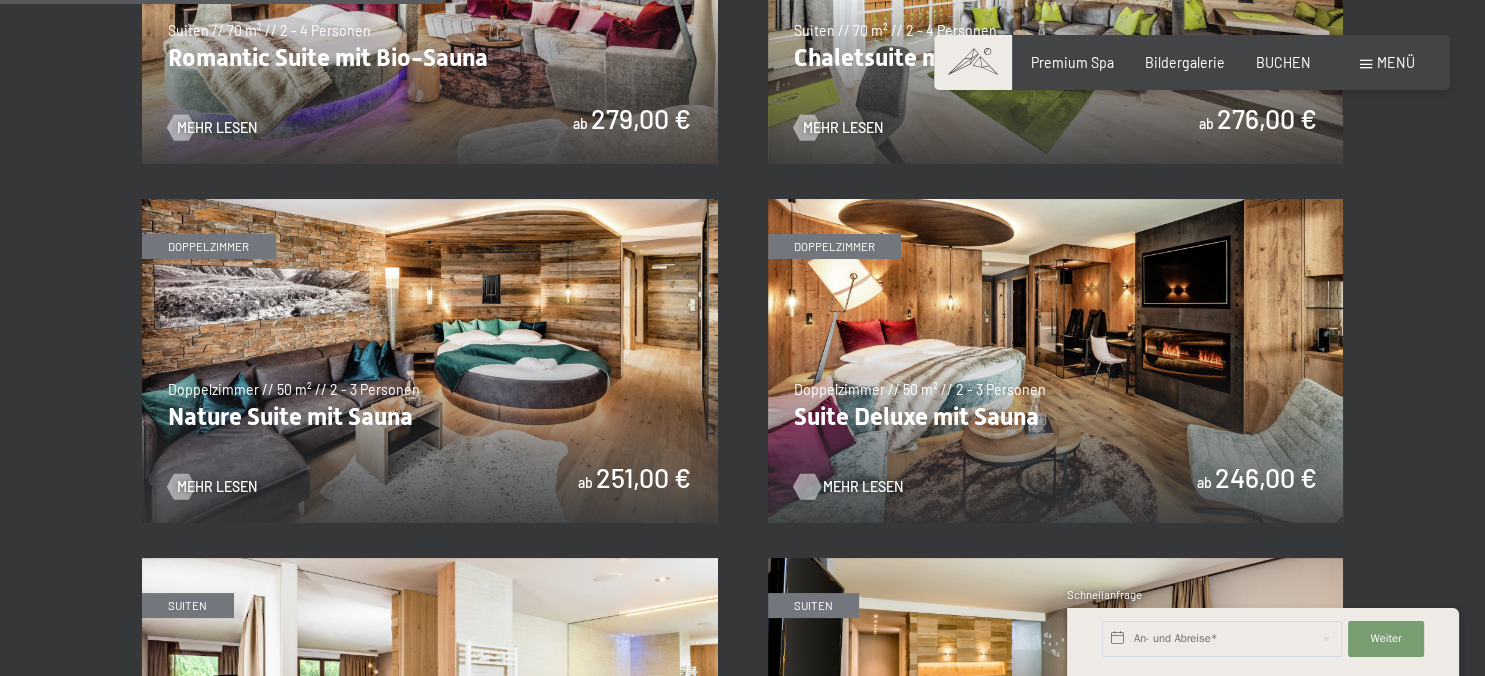 click on "Mehr Lesen" at bounding box center [863, 487] 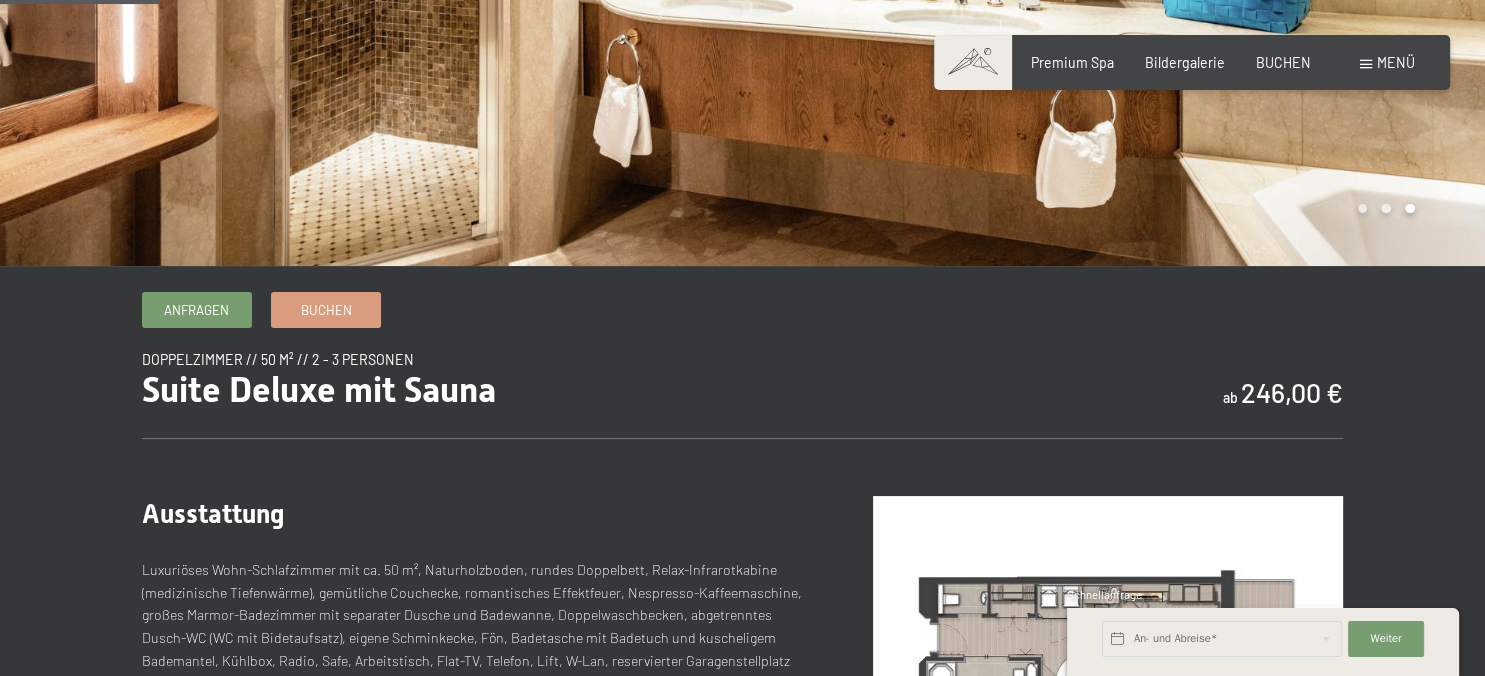 scroll, scrollTop: 211, scrollLeft: 0, axis: vertical 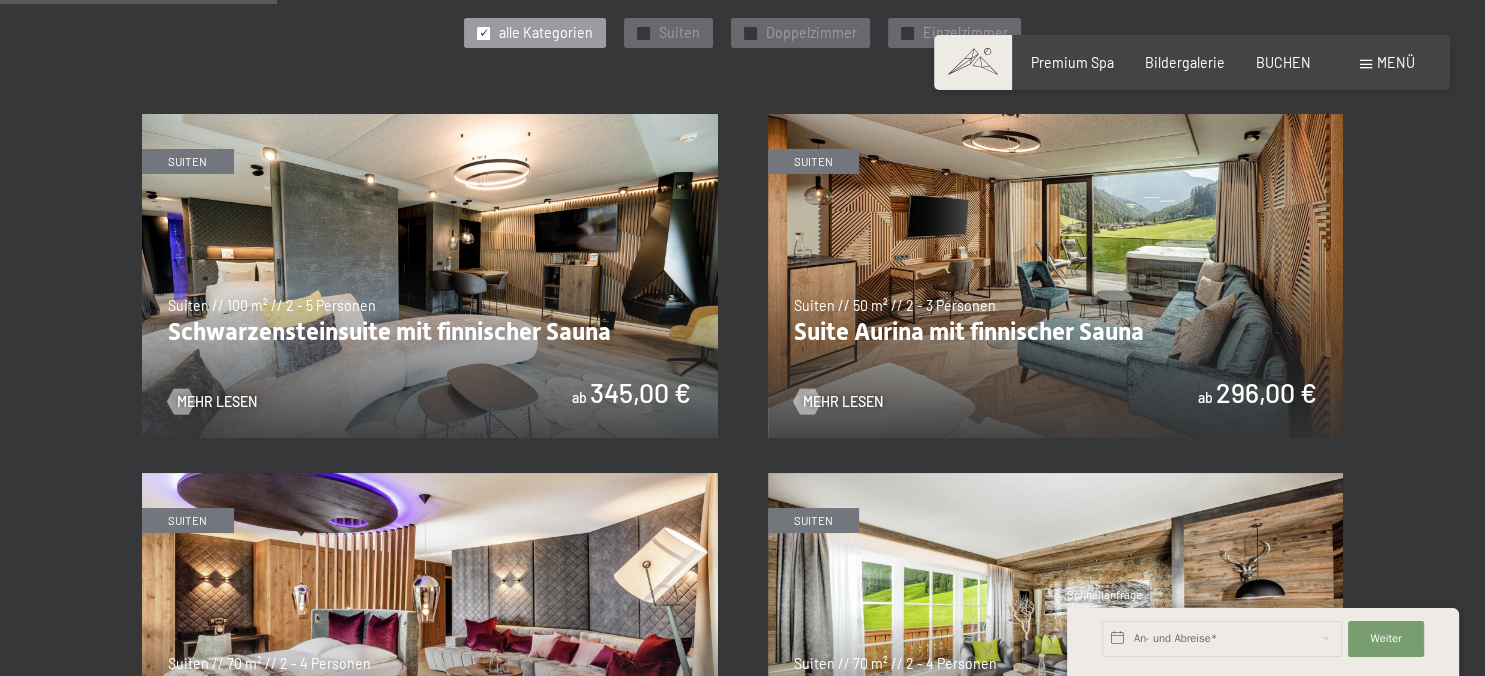 click at bounding box center [430, 276] 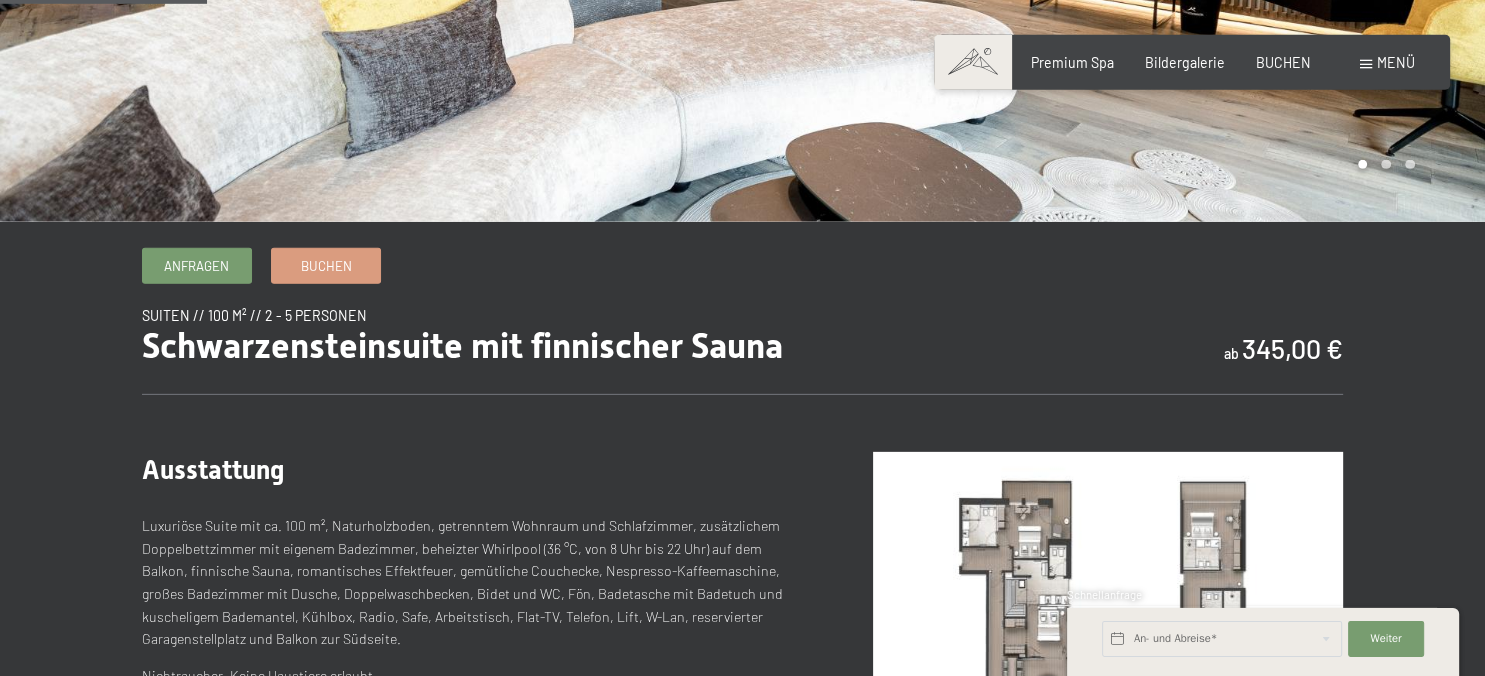 scroll, scrollTop: 633, scrollLeft: 0, axis: vertical 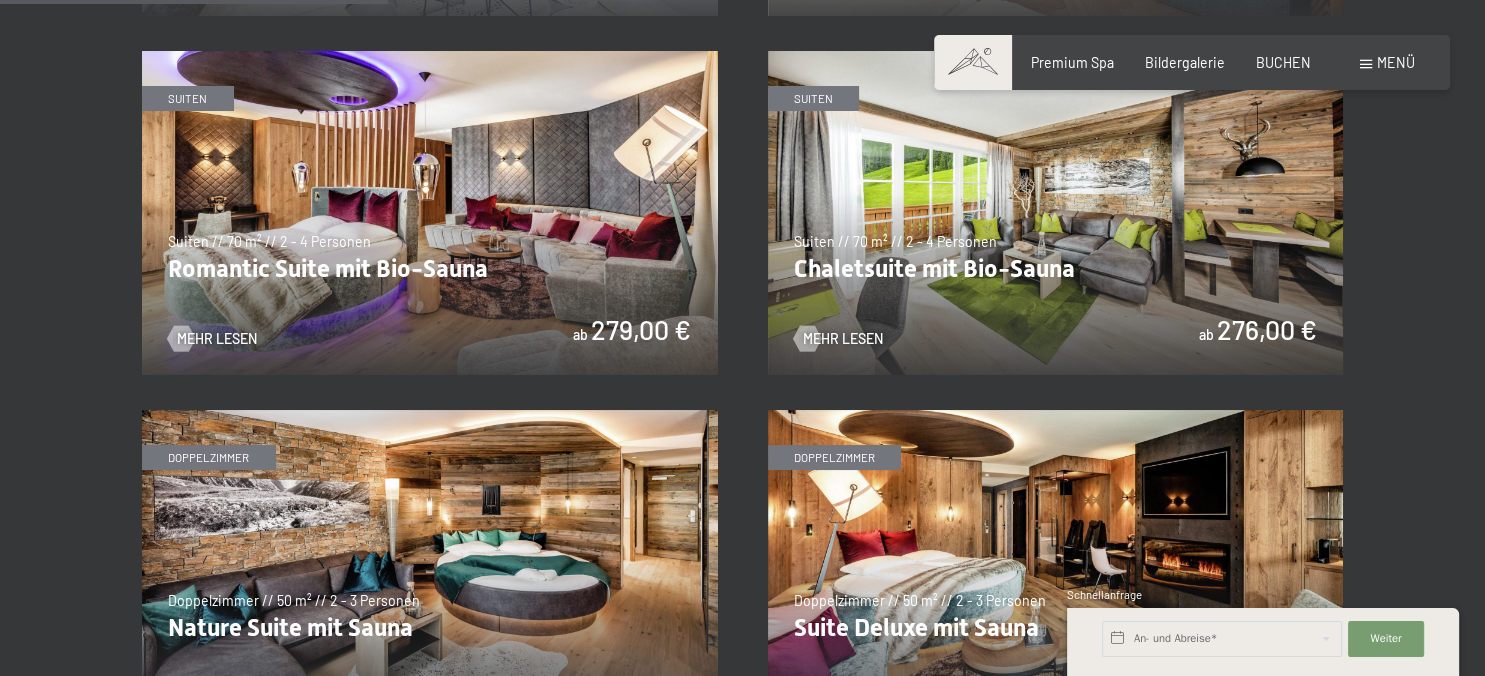 click at bounding box center [430, 213] 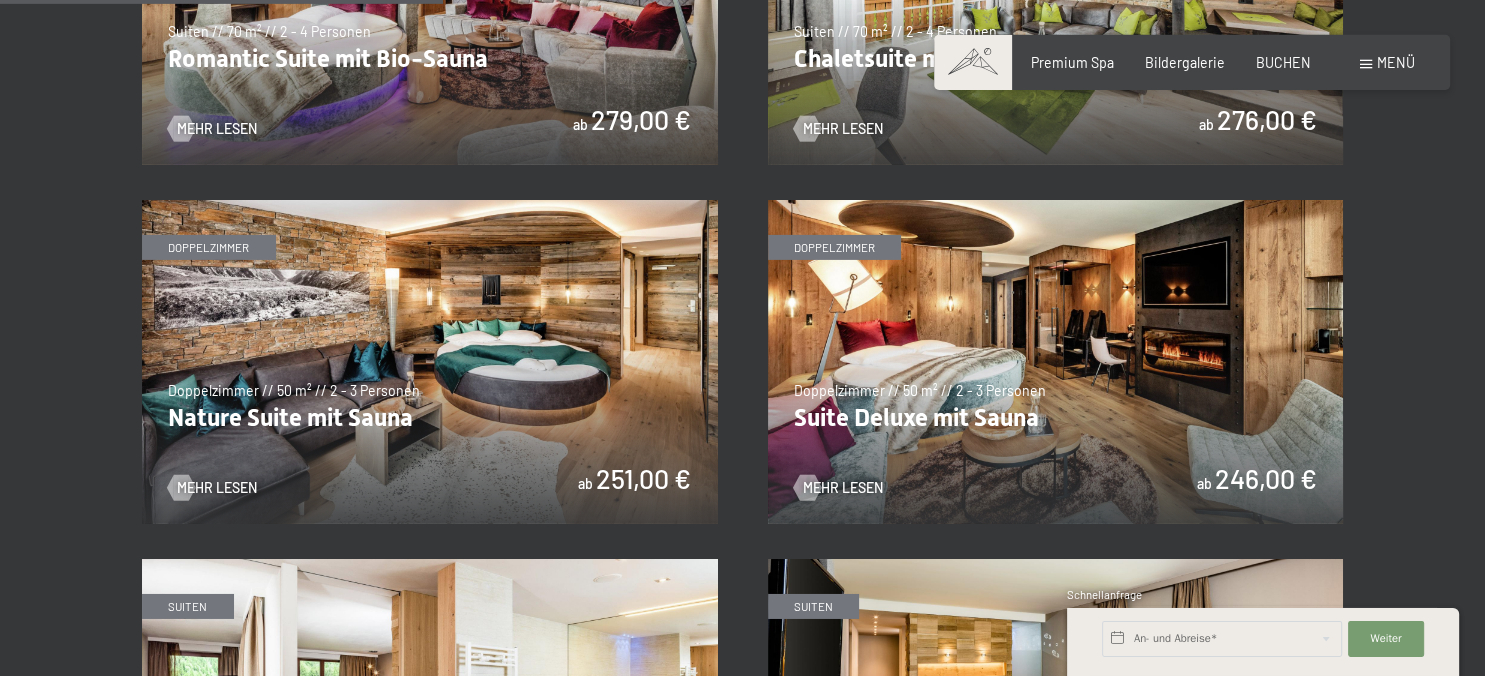 scroll, scrollTop: 1689, scrollLeft: 0, axis: vertical 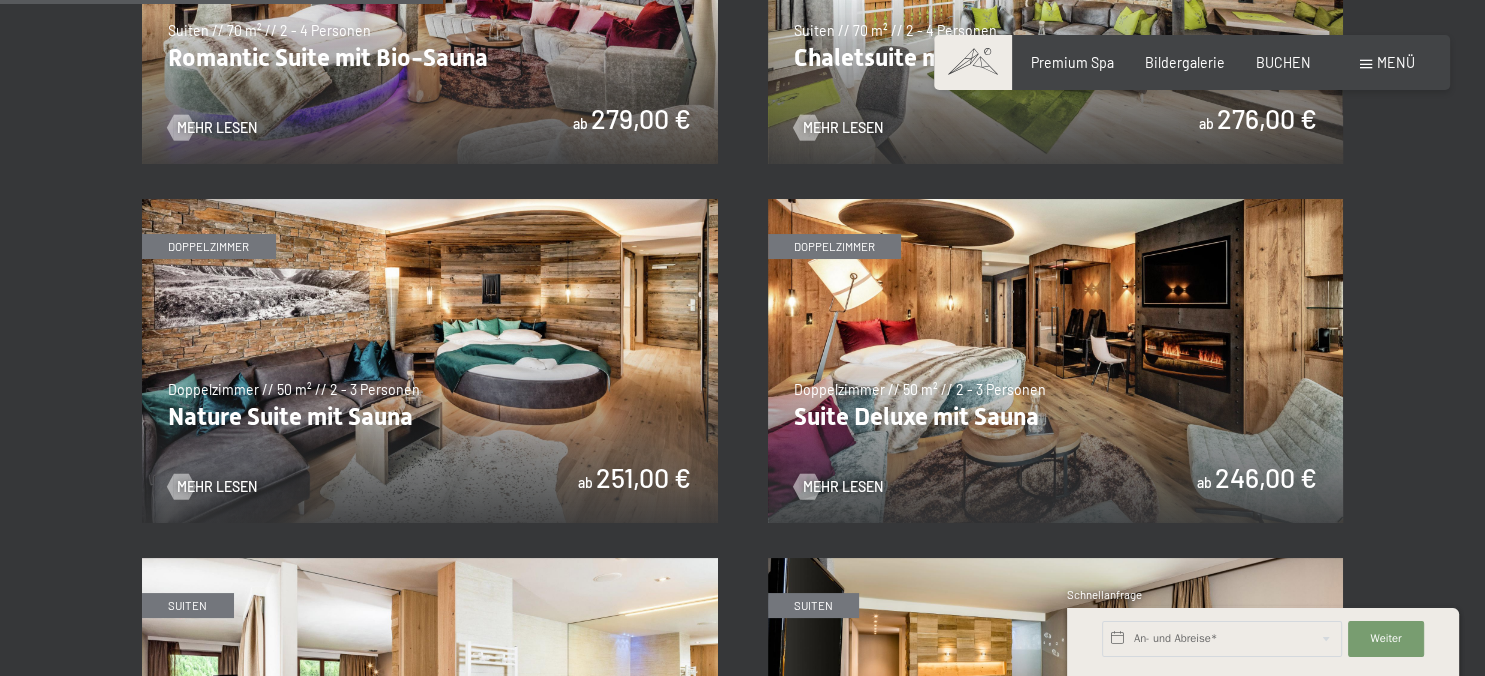 click at bounding box center [1056, 361] 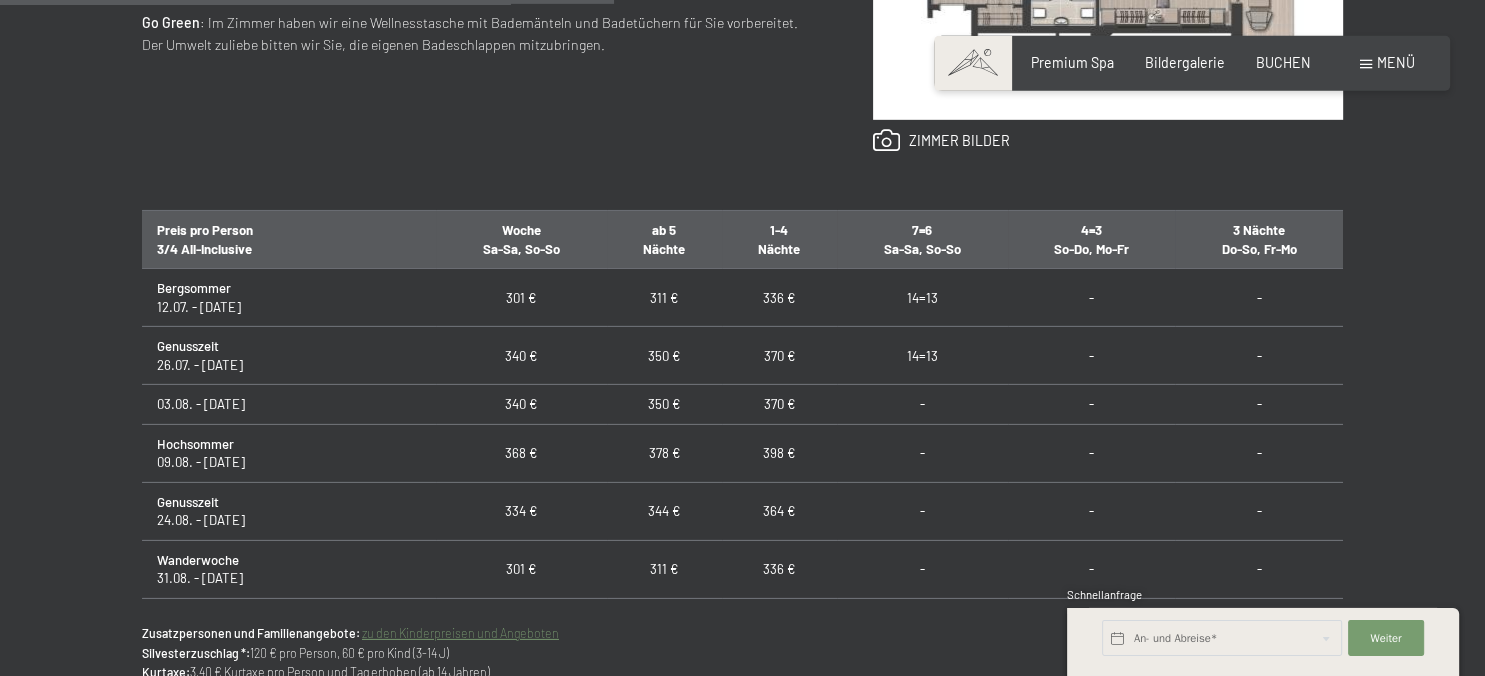 scroll, scrollTop: 1161, scrollLeft: 0, axis: vertical 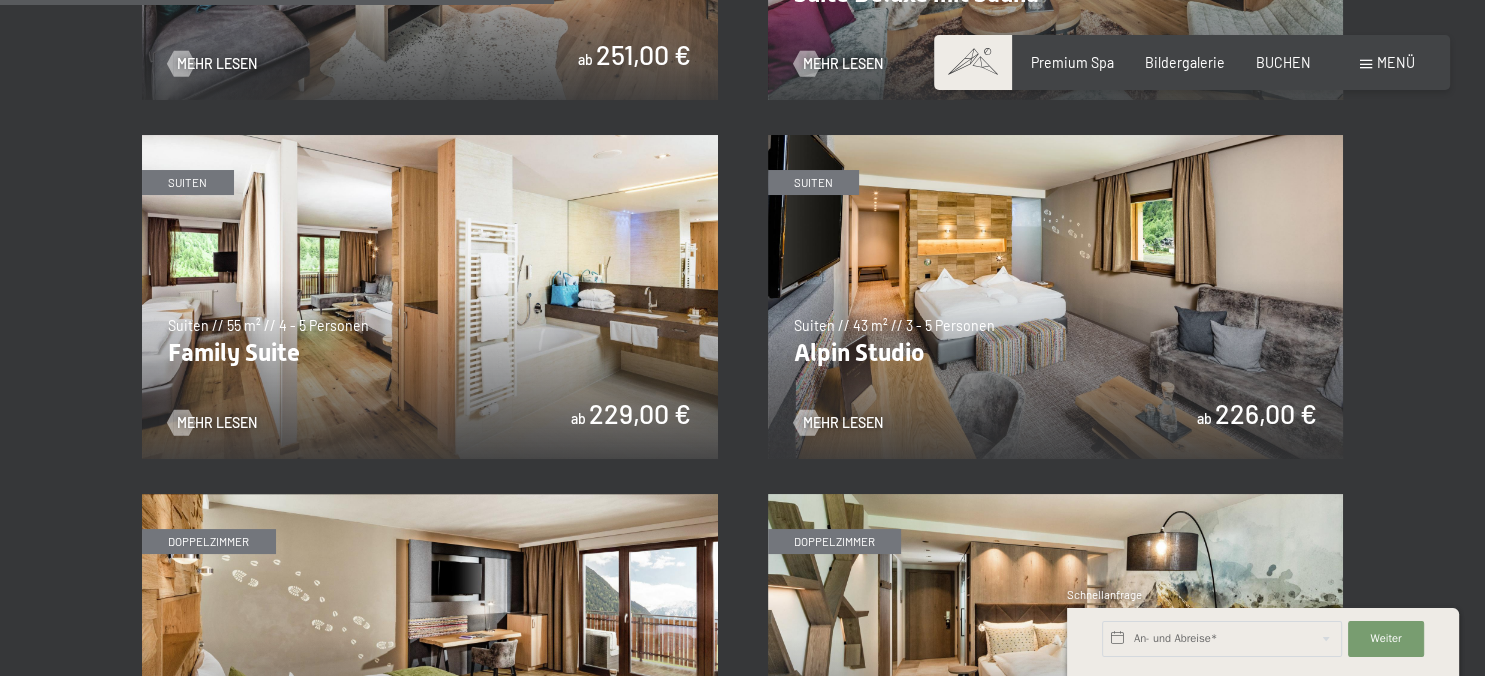 click at bounding box center (1056, 297) 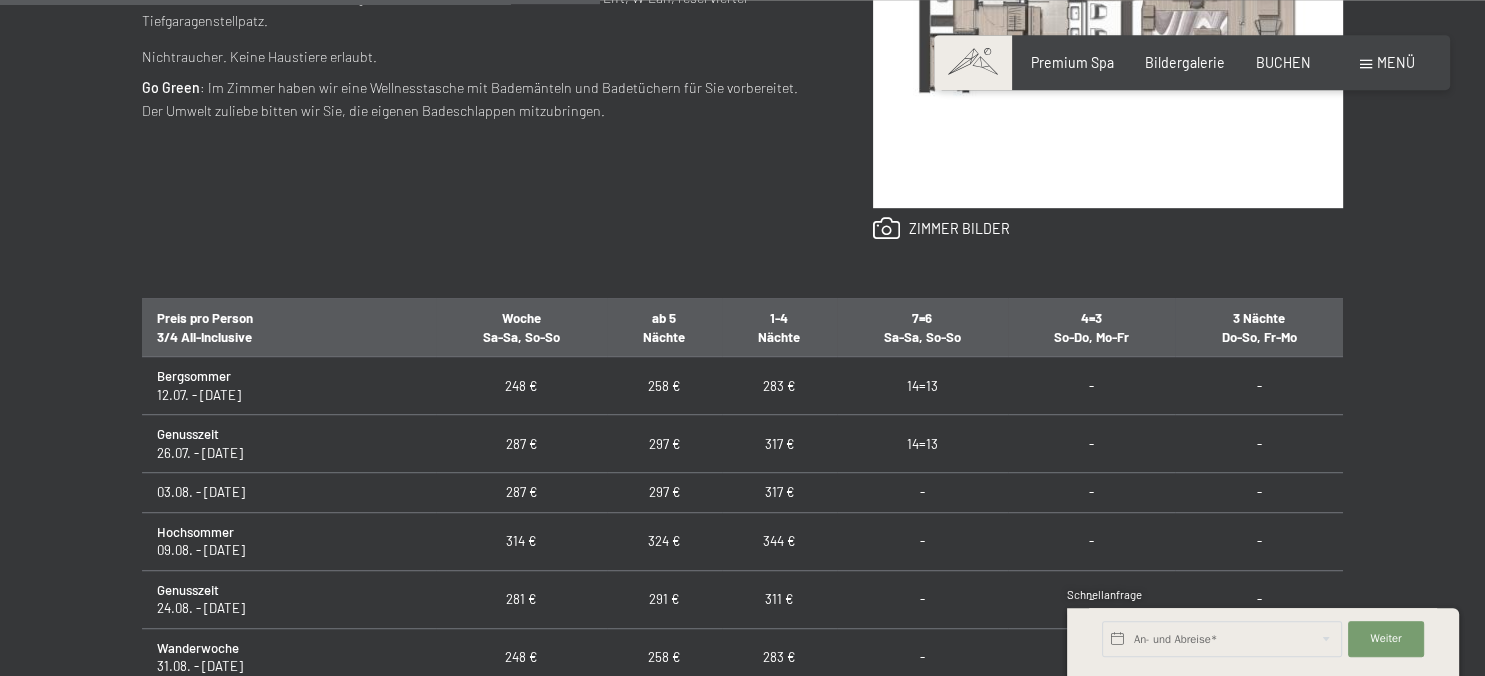 scroll, scrollTop: 1056, scrollLeft: 0, axis: vertical 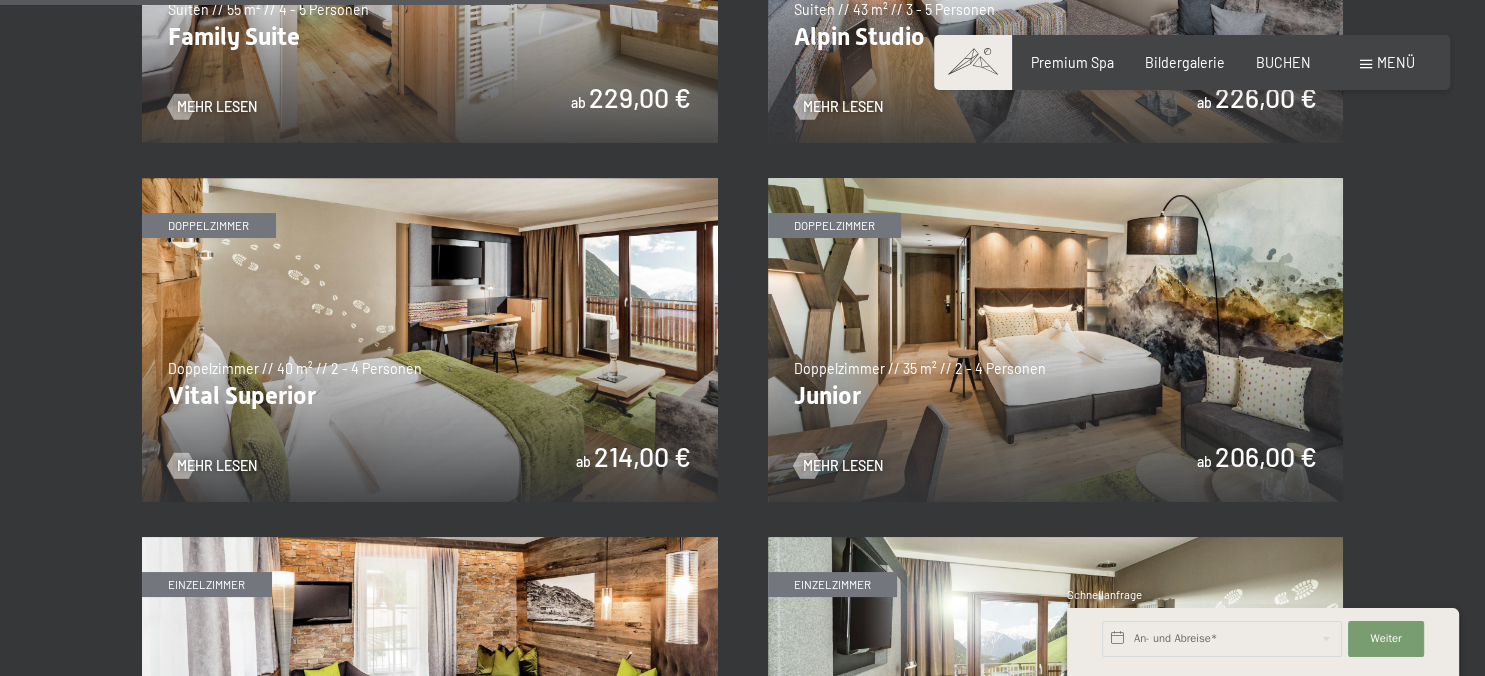 click at bounding box center (430, 340) 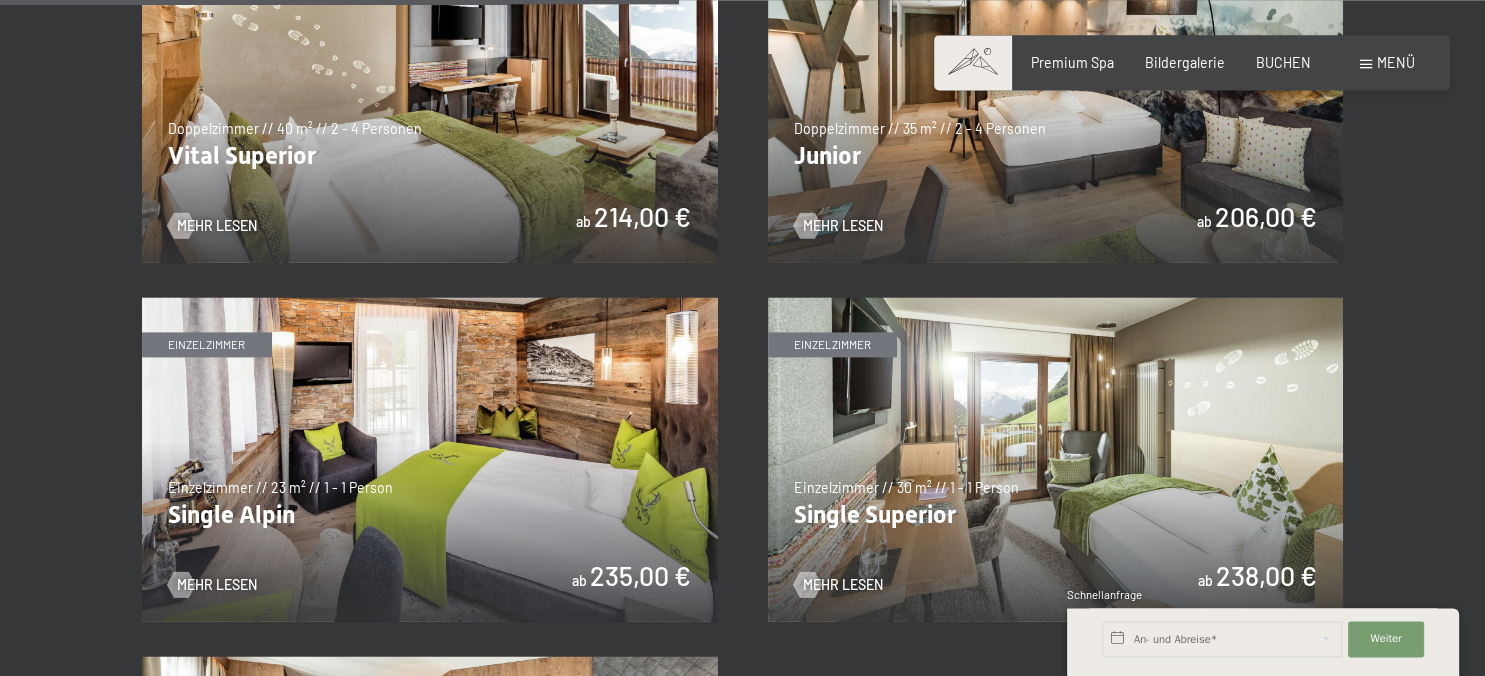 scroll, scrollTop: 2745, scrollLeft: 0, axis: vertical 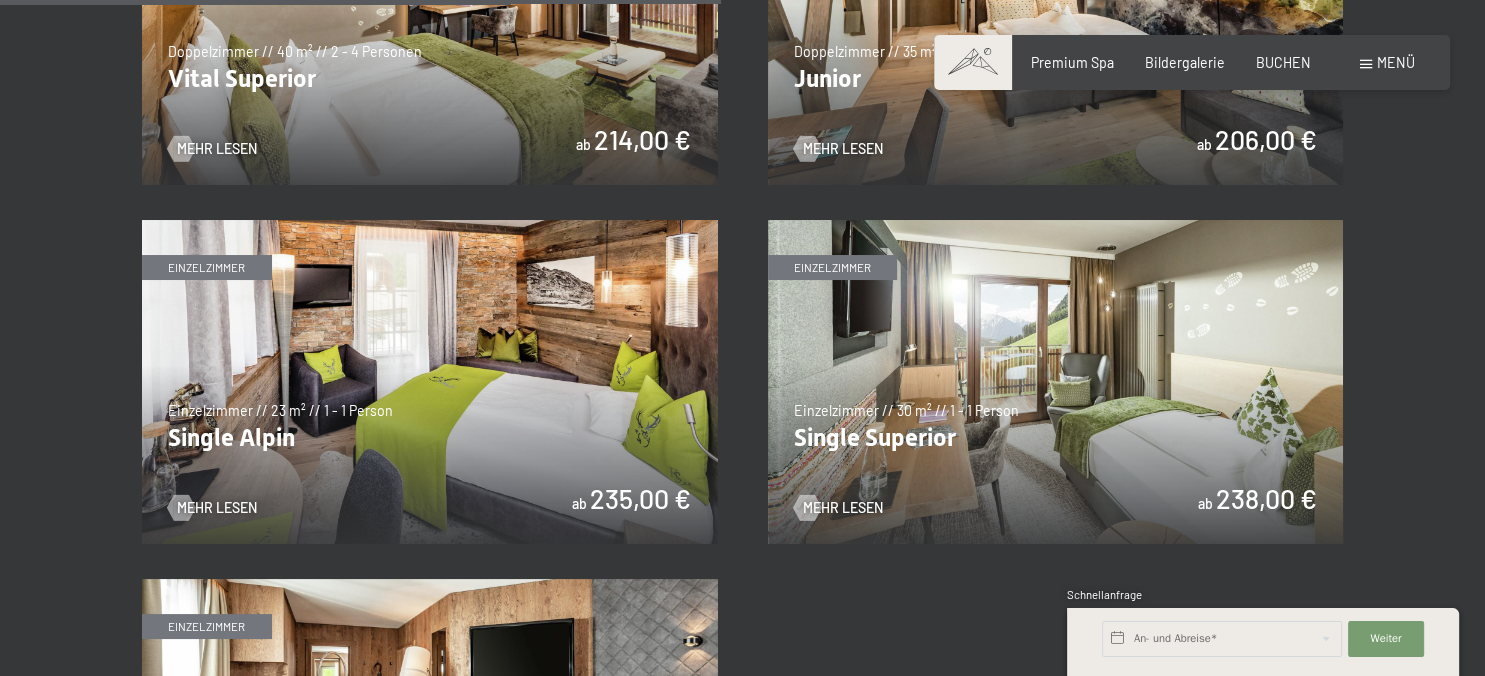 click at bounding box center [1056, 382] 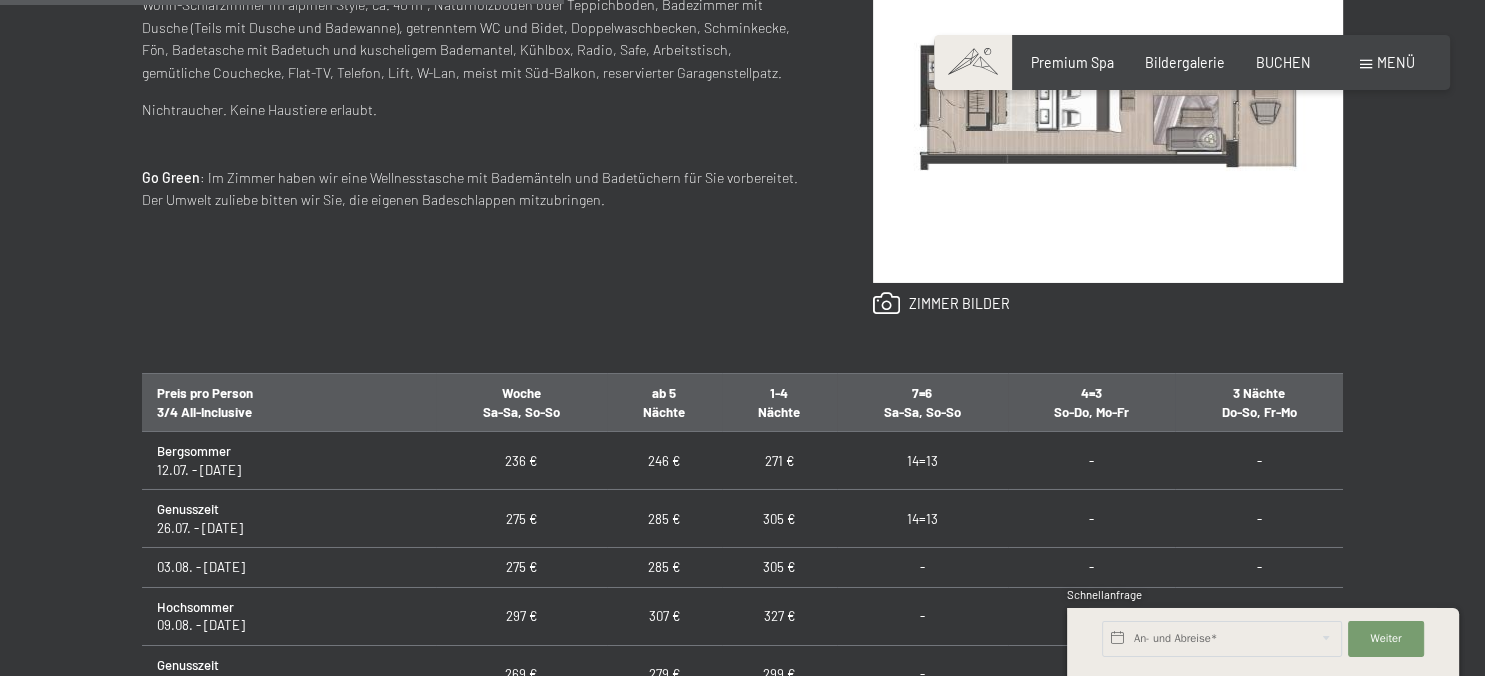 scroll, scrollTop: 950, scrollLeft: 0, axis: vertical 